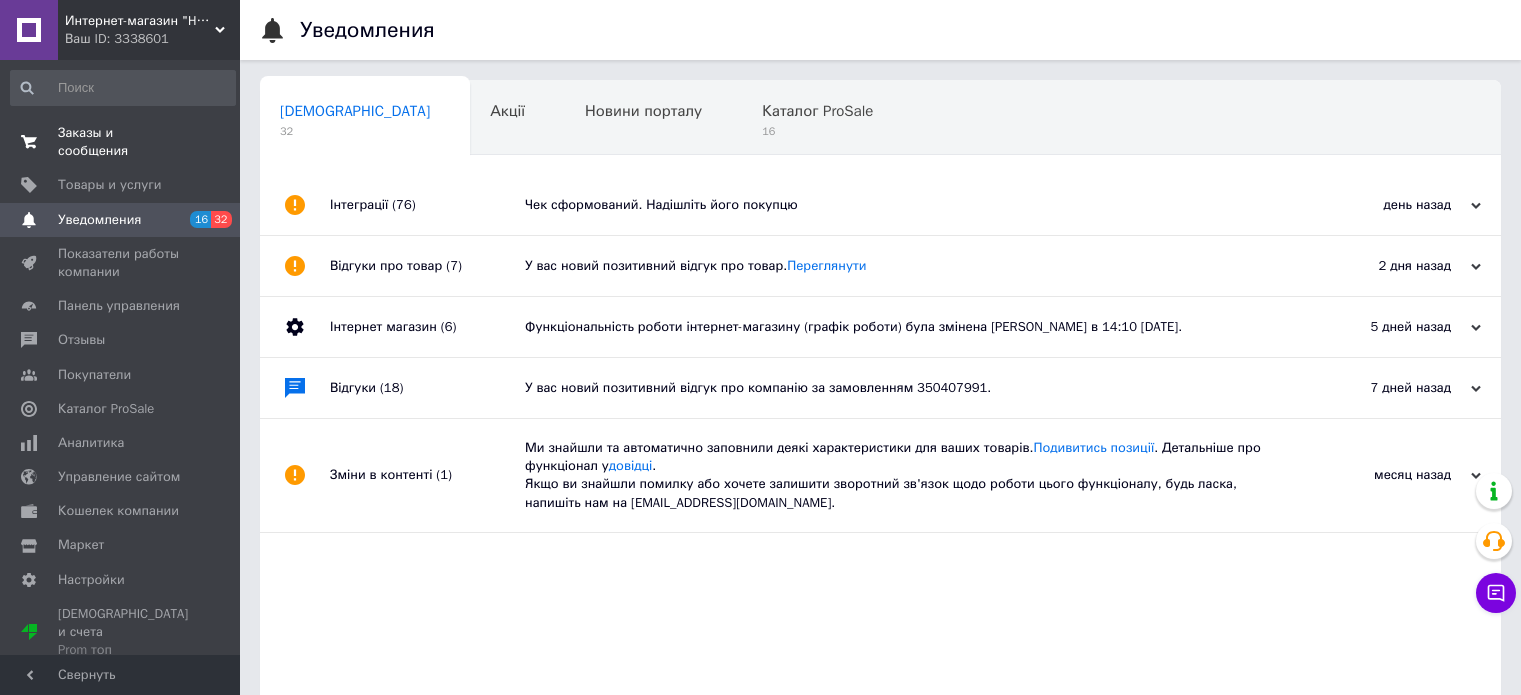 scroll, scrollTop: 0, scrollLeft: 0, axis: both 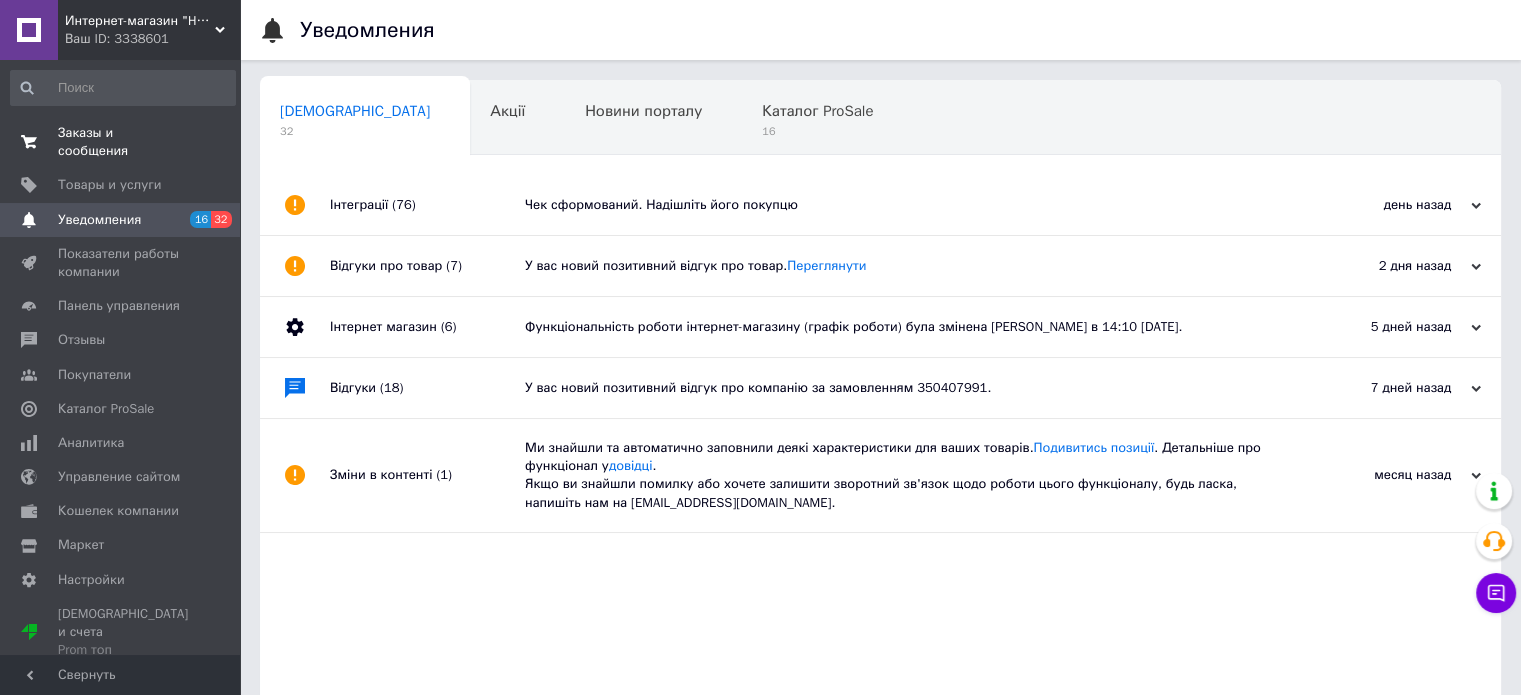 click on "Заказы и сообщения" at bounding box center [121, 142] 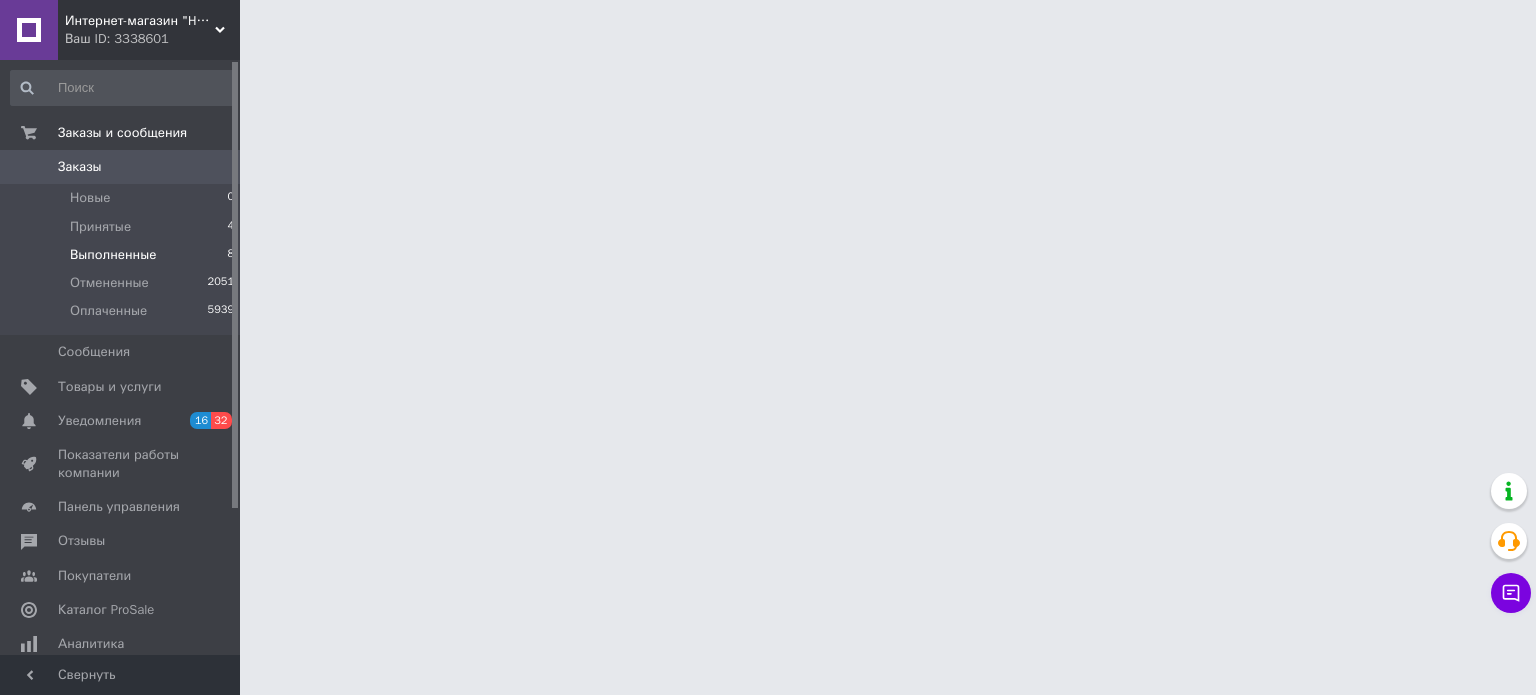 click on "Выполненные" at bounding box center [113, 255] 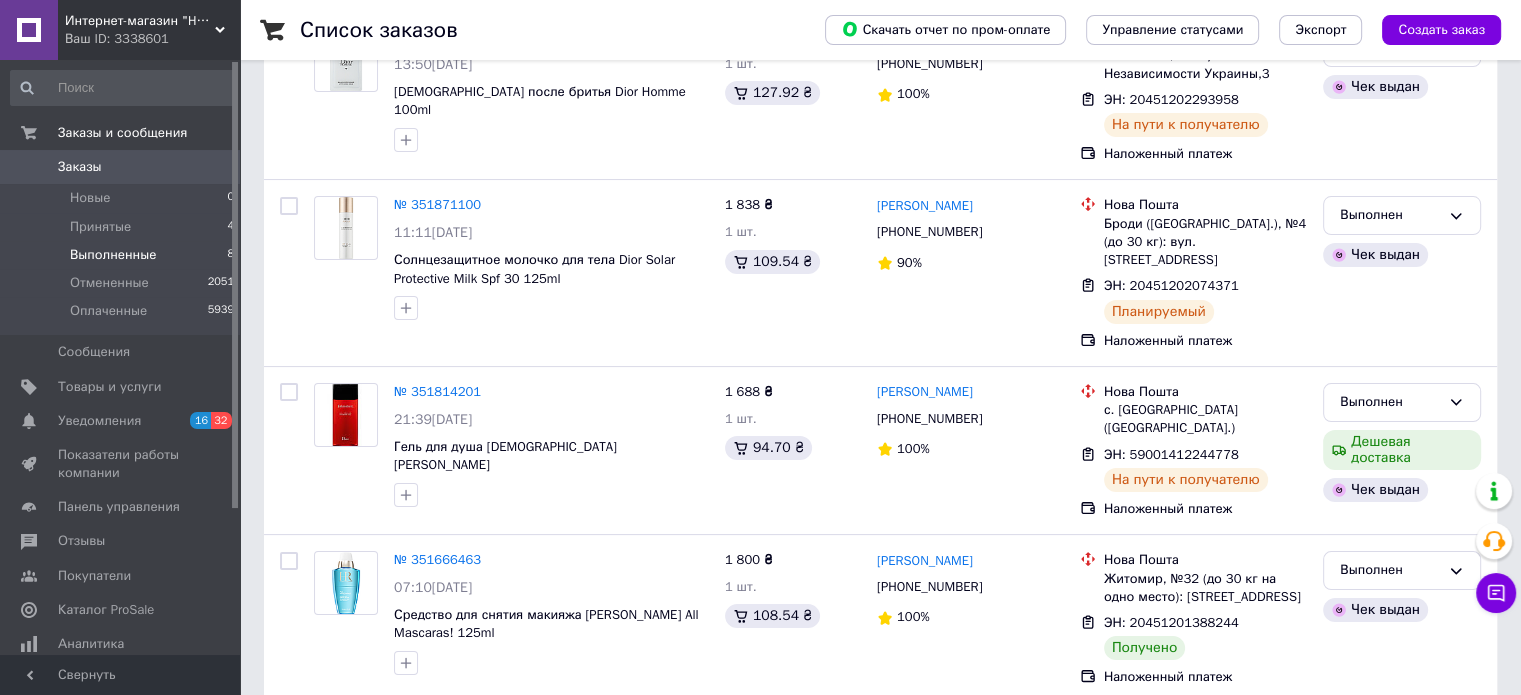 scroll, scrollTop: 300, scrollLeft: 0, axis: vertical 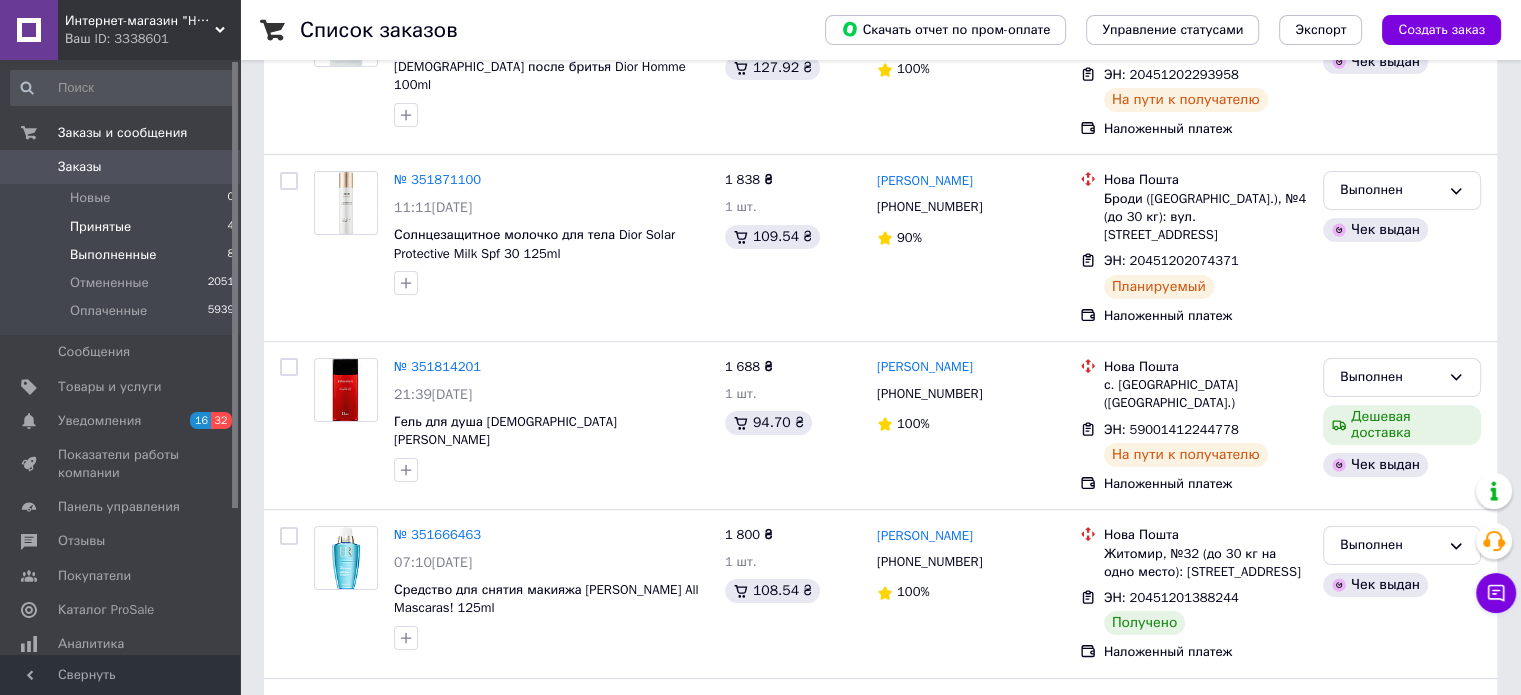 click on "Принятые" at bounding box center [100, 227] 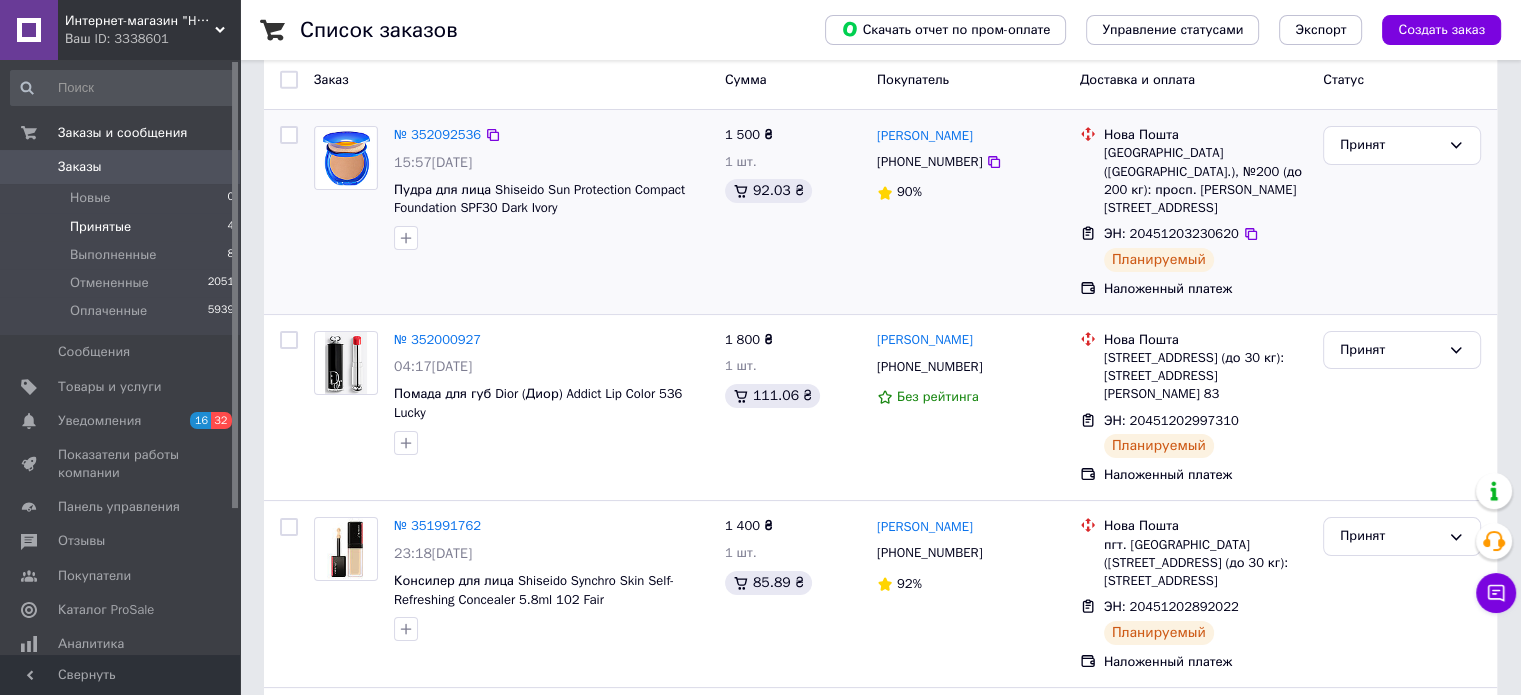 scroll, scrollTop: 341, scrollLeft: 0, axis: vertical 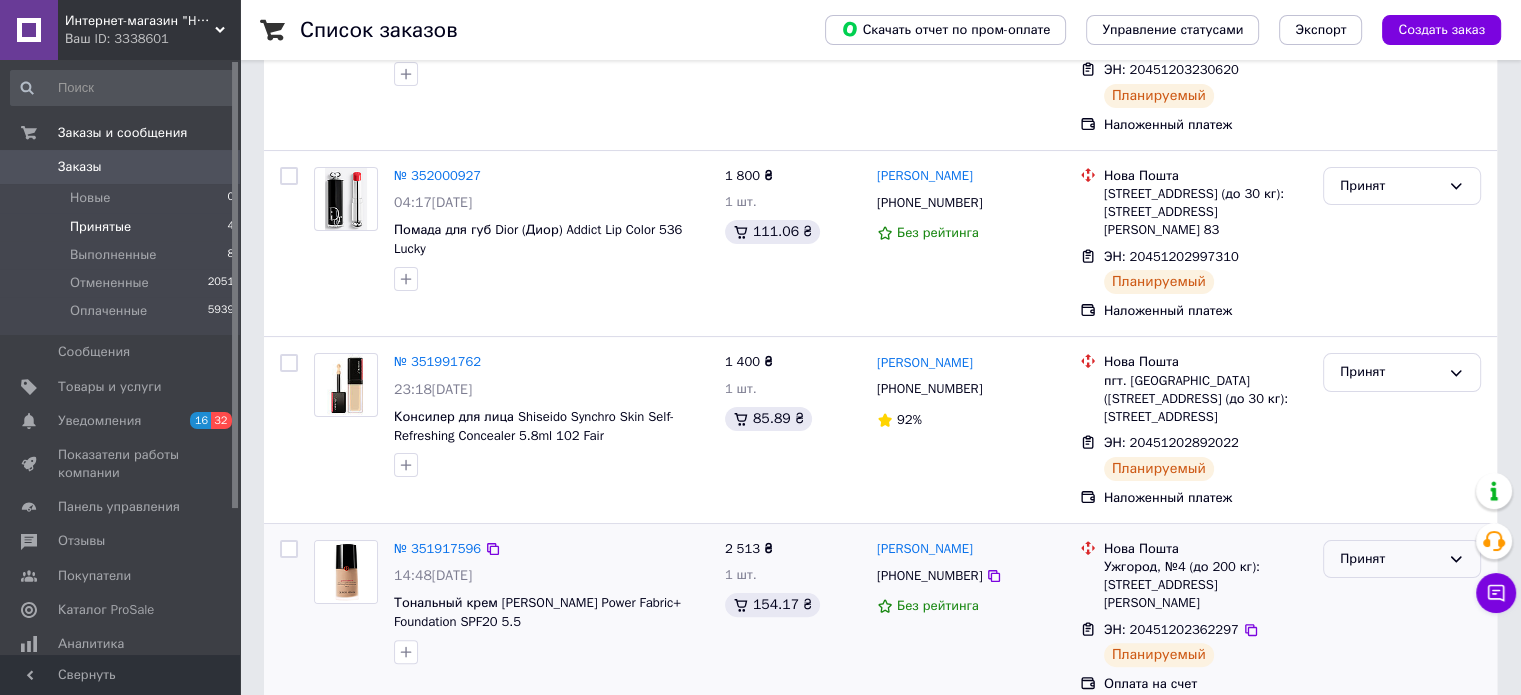 click on "Принят" at bounding box center (1390, 559) 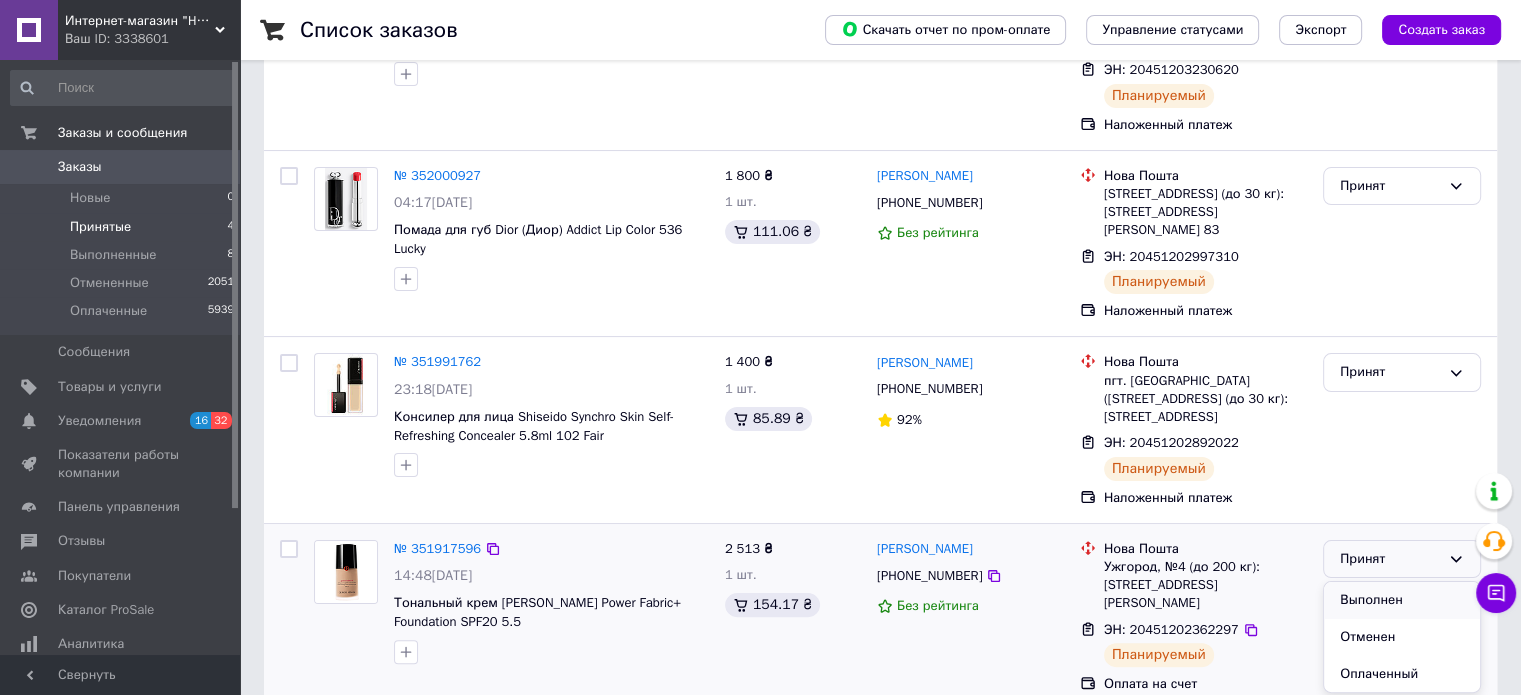 click on "Выполнен" at bounding box center [1402, 600] 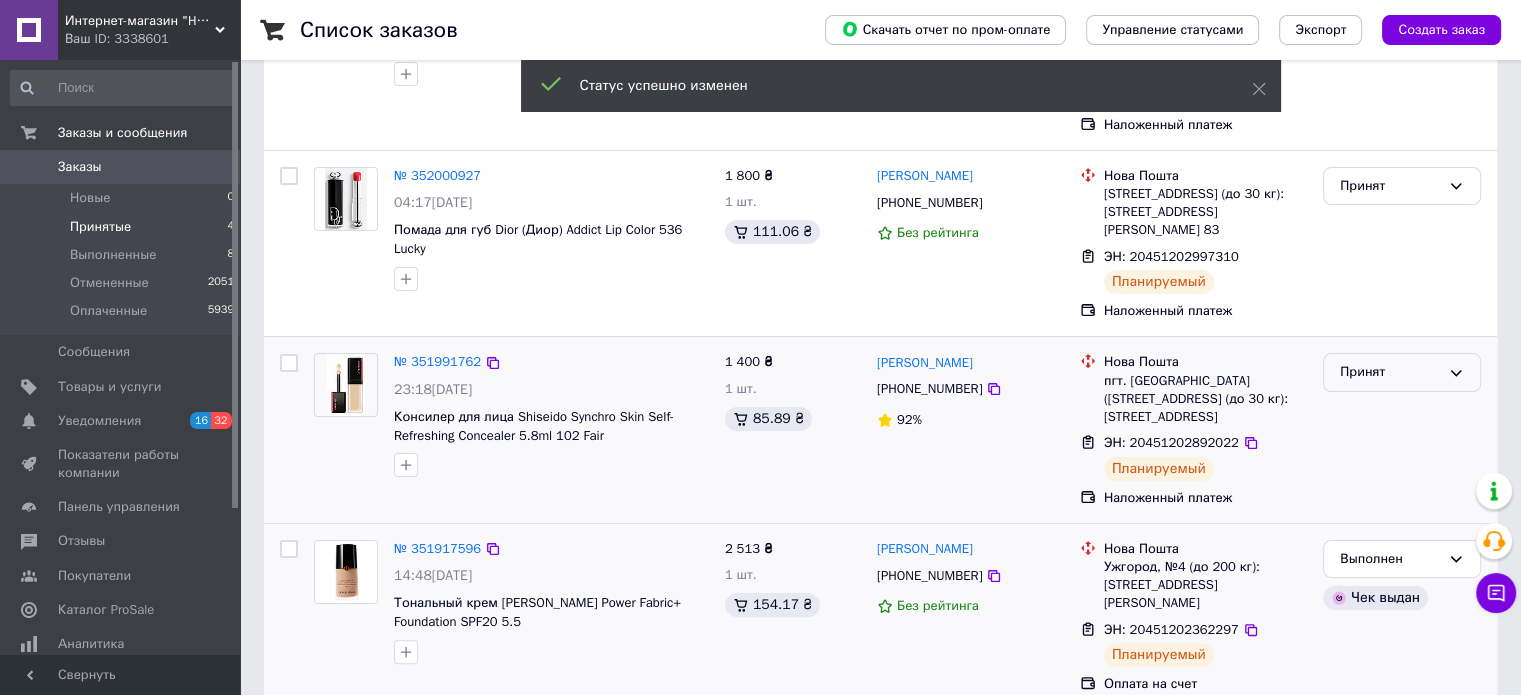 click on "Принят" at bounding box center (1390, 372) 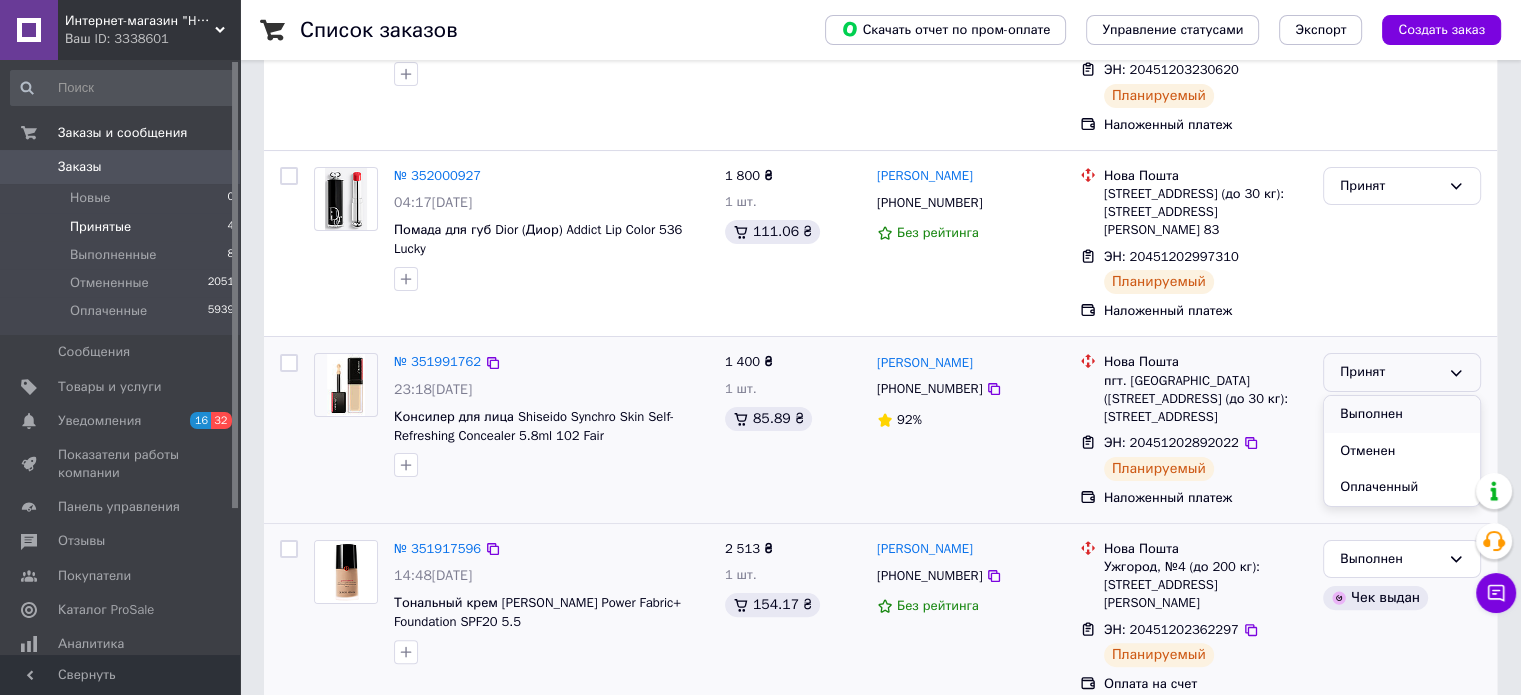 click on "Выполнен" at bounding box center (1402, 414) 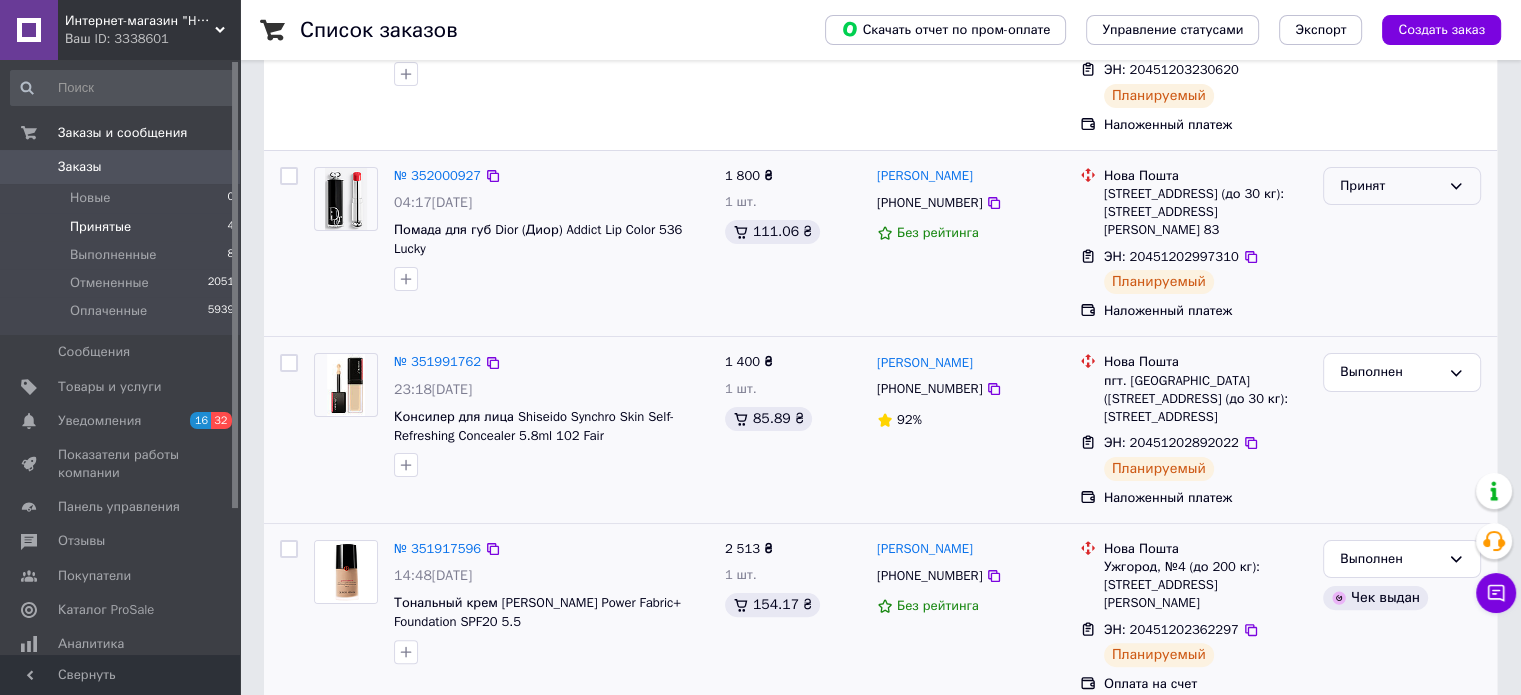 click on "Принят" at bounding box center [1390, 186] 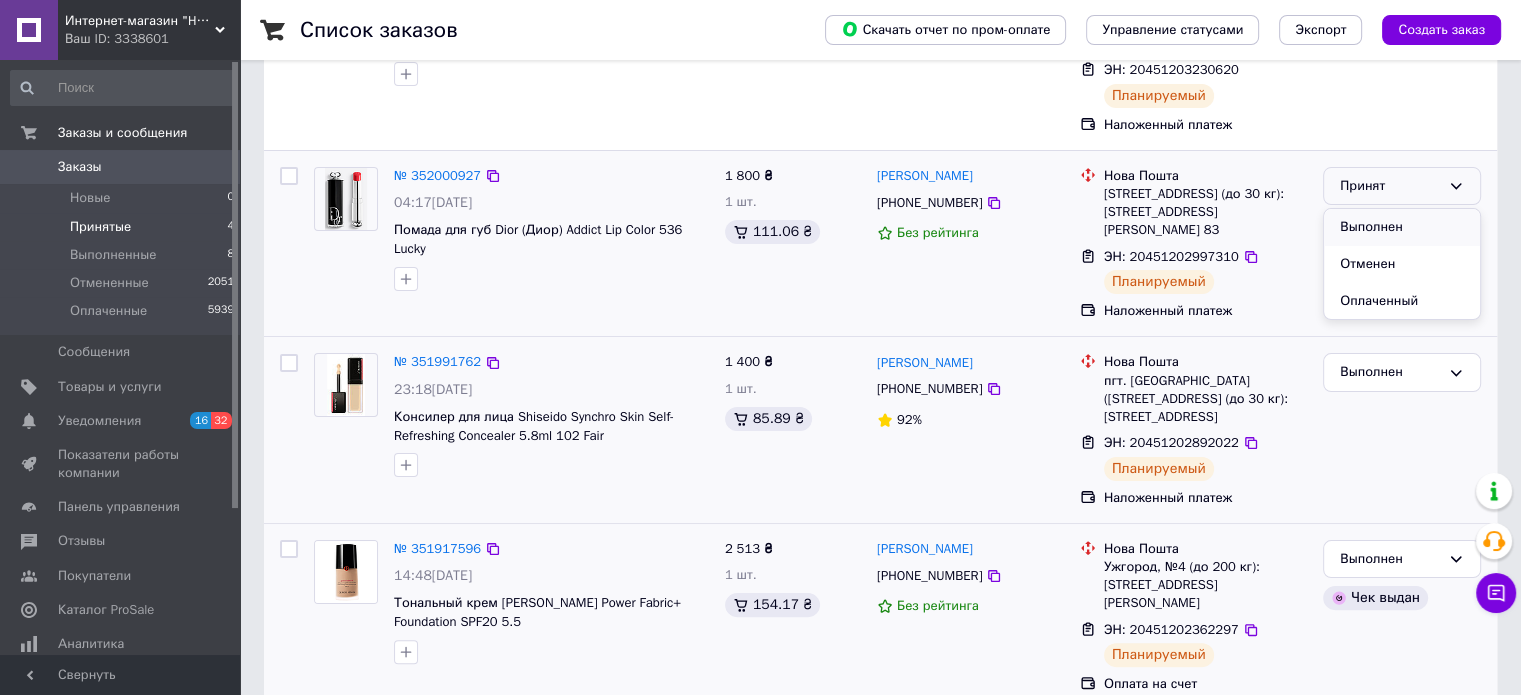 click on "Выполнен" at bounding box center (1402, 227) 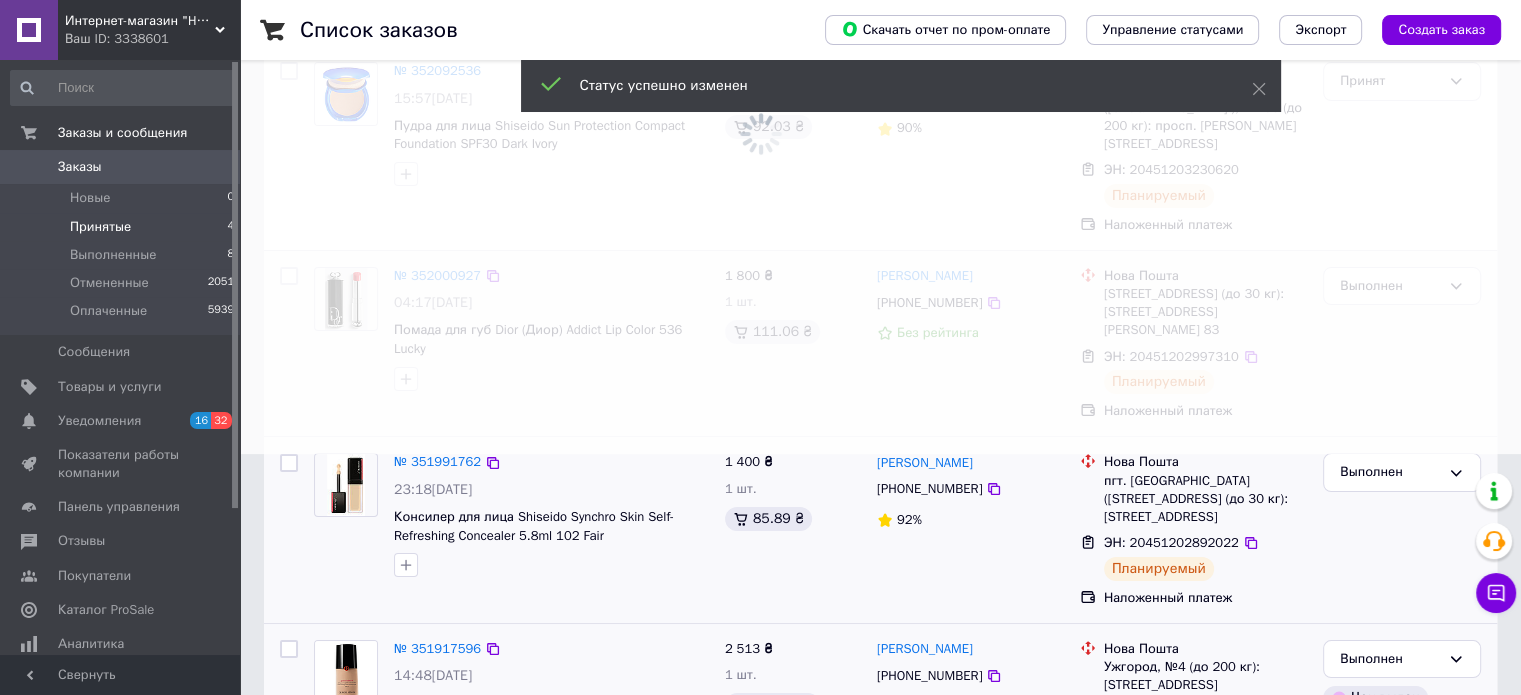 scroll, scrollTop: 141, scrollLeft: 0, axis: vertical 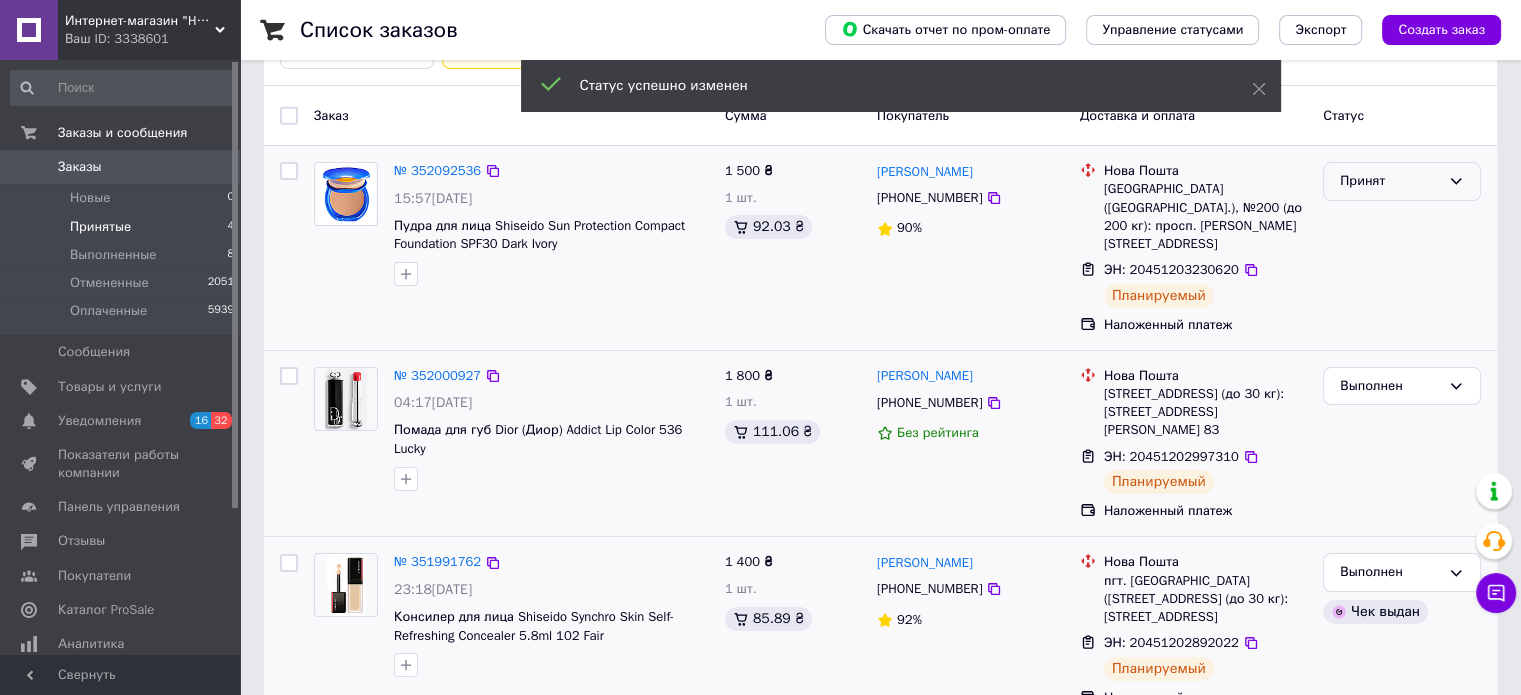 click on "Принят" at bounding box center [1390, 181] 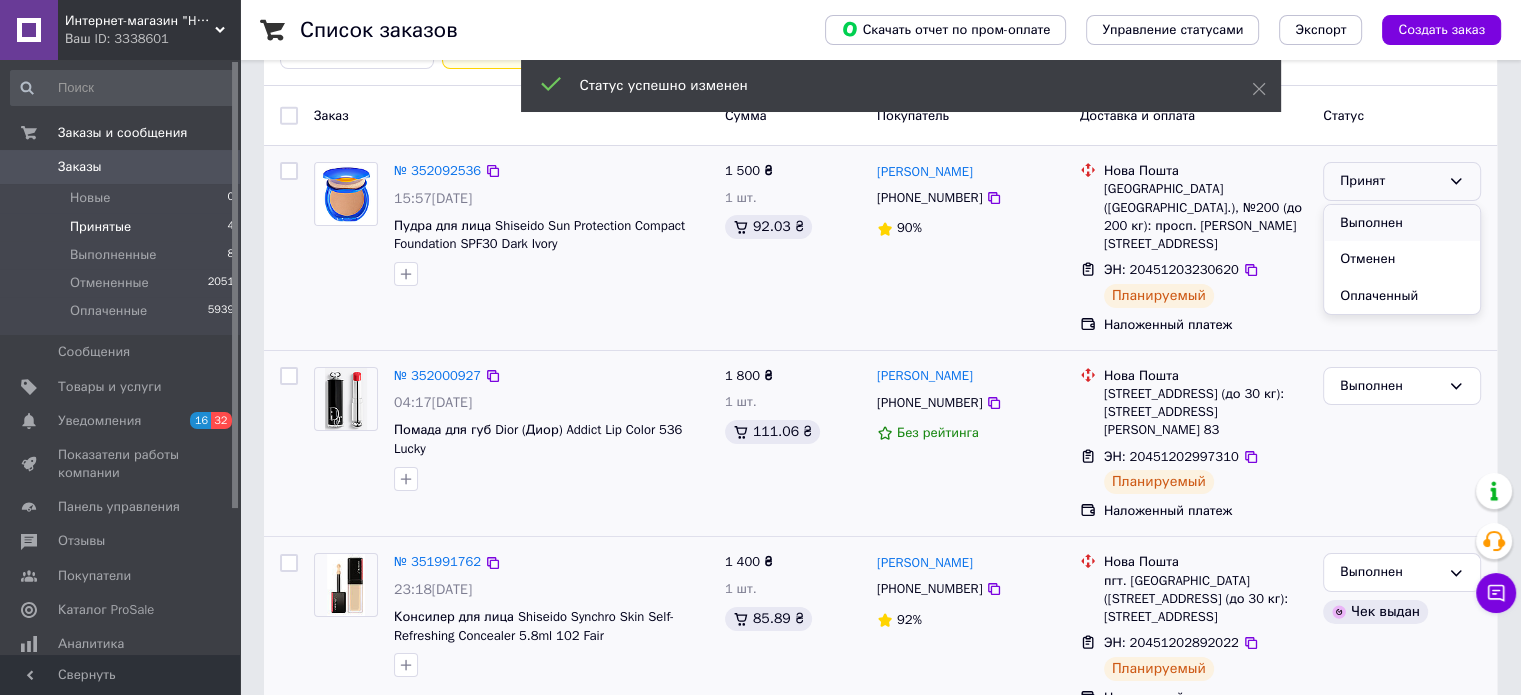 click on "Выполнен" at bounding box center (1402, 223) 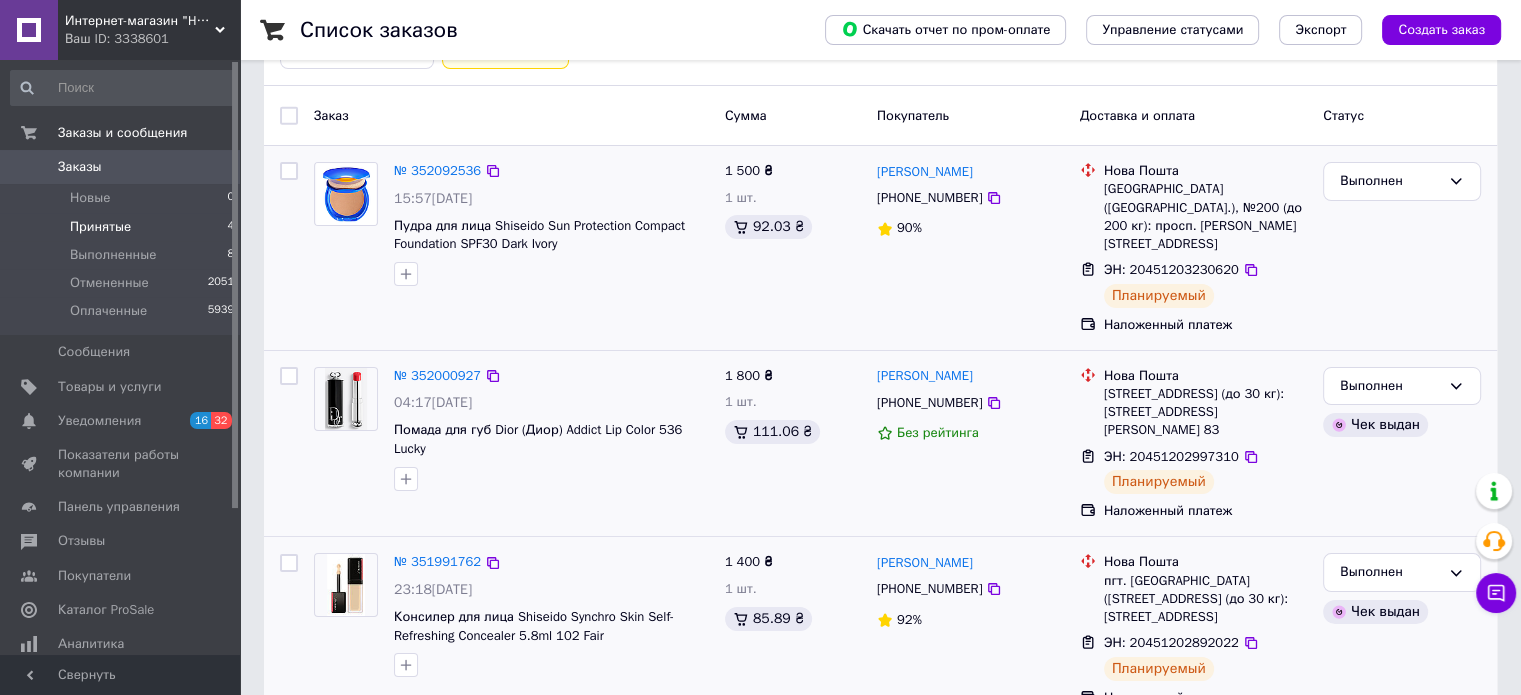 click on "Принятые" at bounding box center (100, 227) 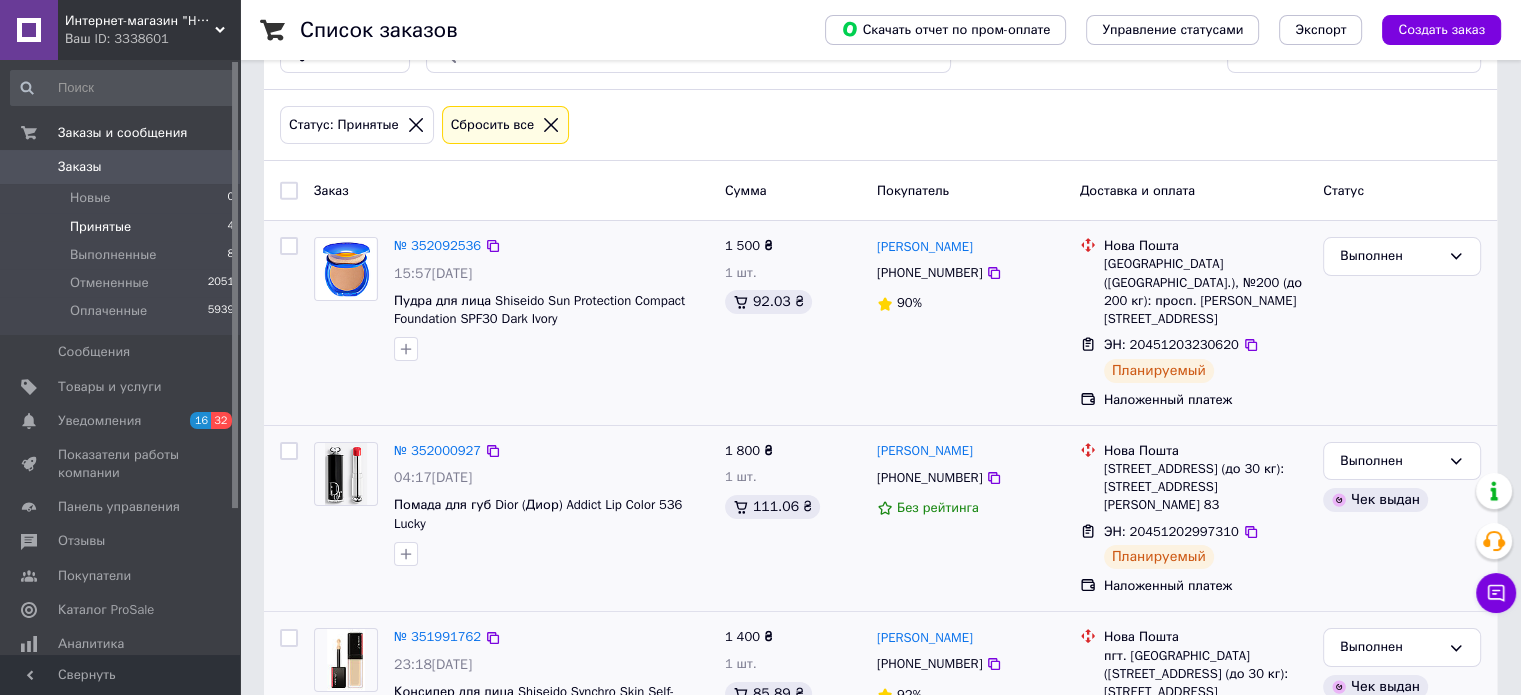 scroll, scrollTop: 0, scrollLeft: 0, axis: both 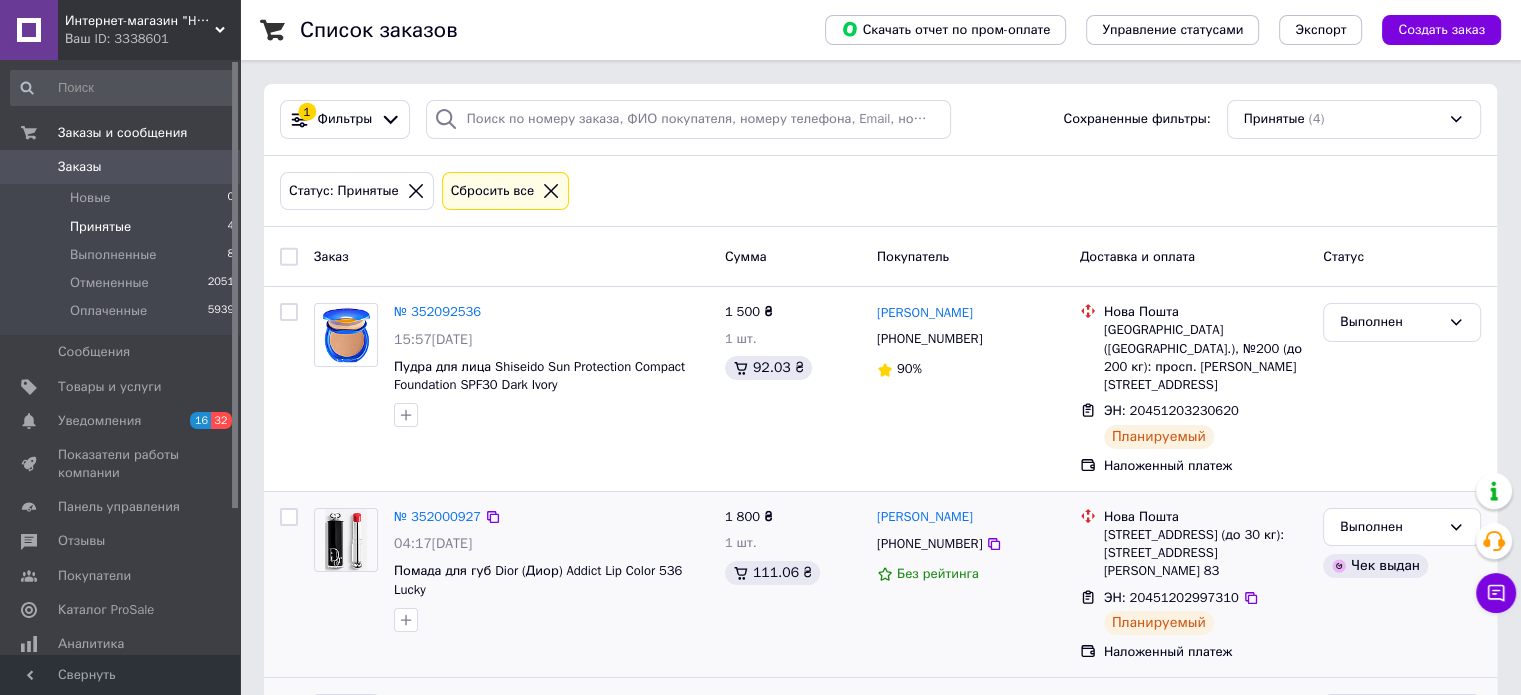 click on "Заказы" at bounding box center (121, 167) 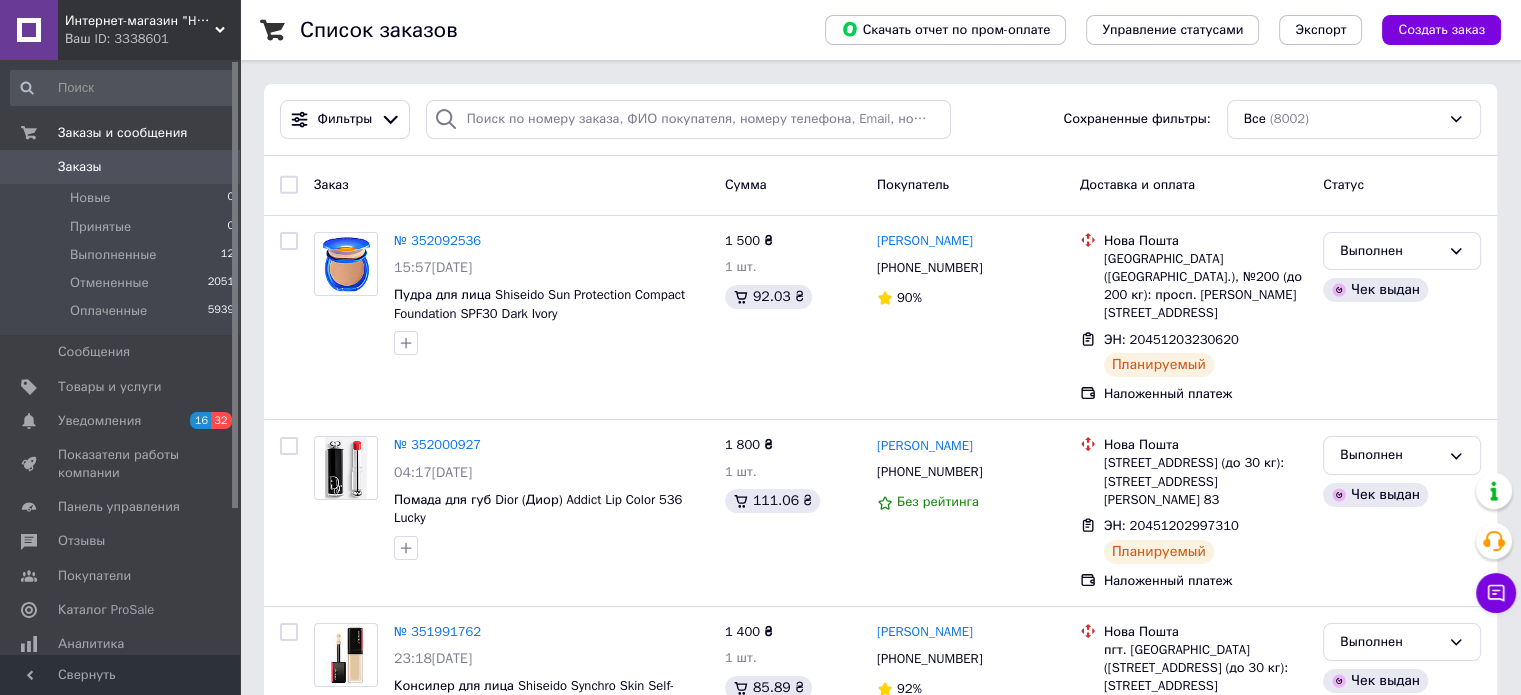 click on "Заказы" at bounding box center [121, 167] 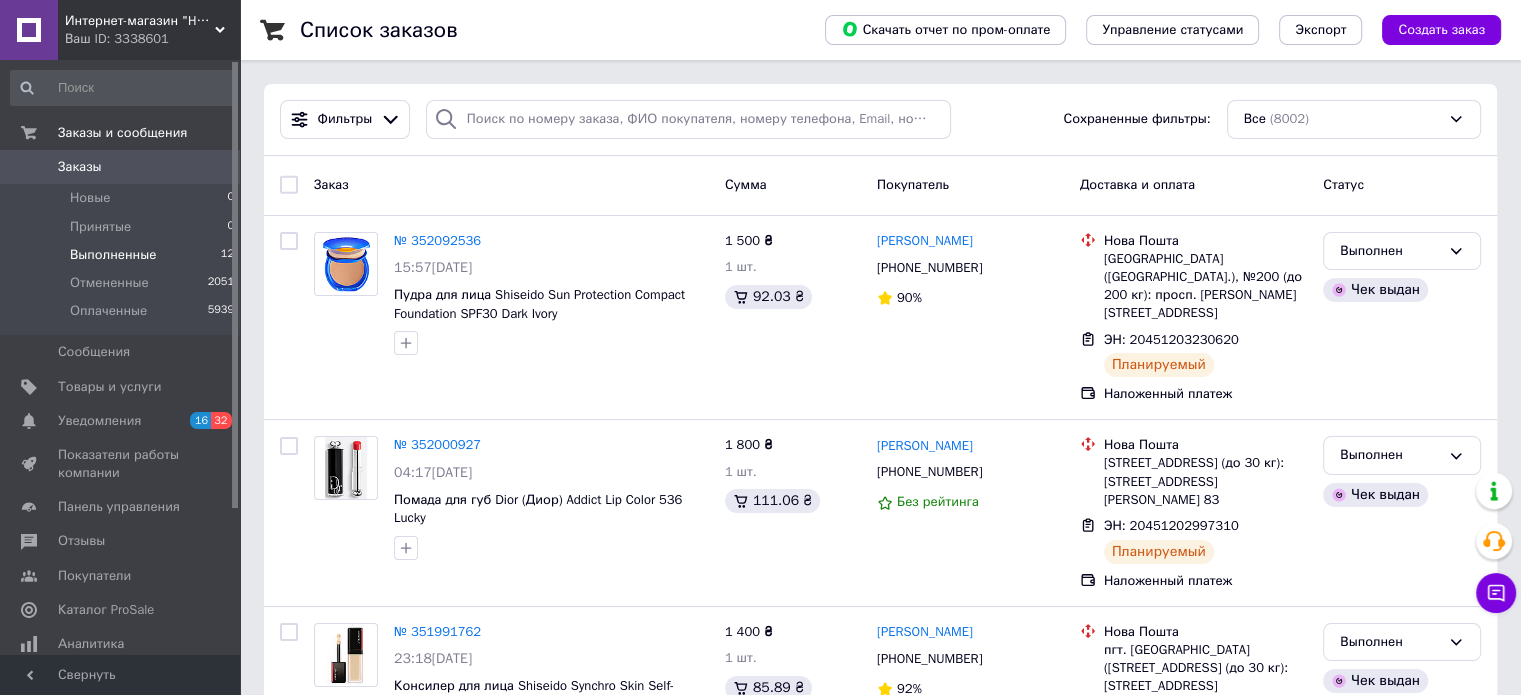 click on "Выполненные" at bounding box center (113, 255) 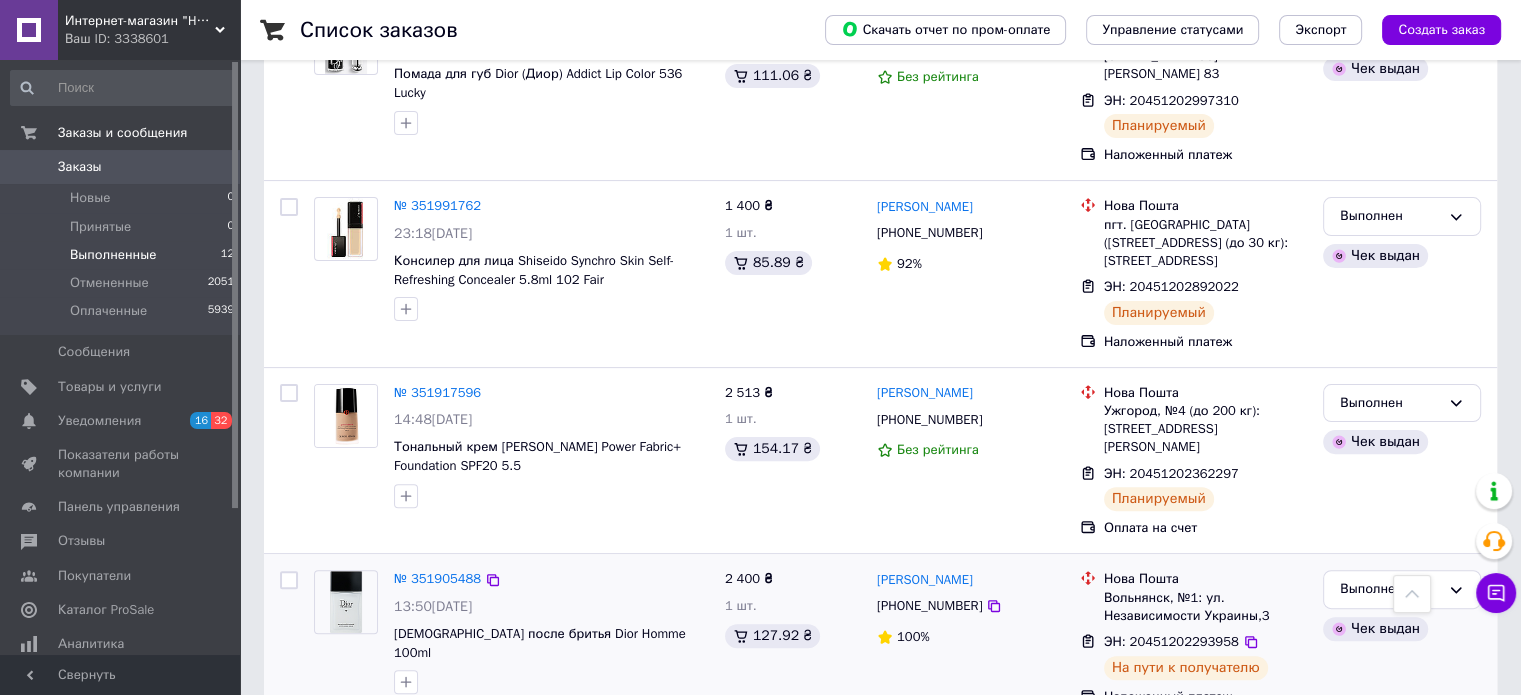 scroll, scrollTop: 300, scrollLeft: 0, axis: vertical 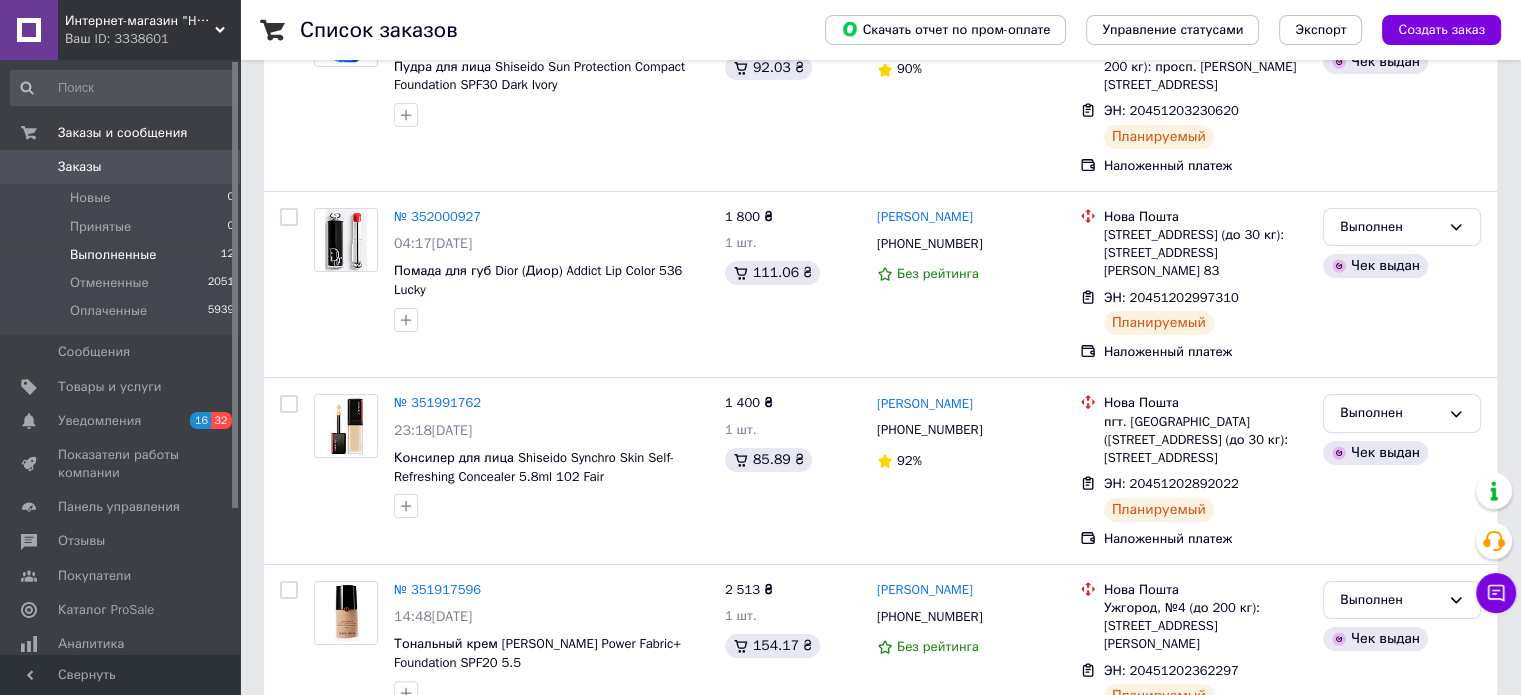 click on "Выполненные" at bounding box center [113, 255] 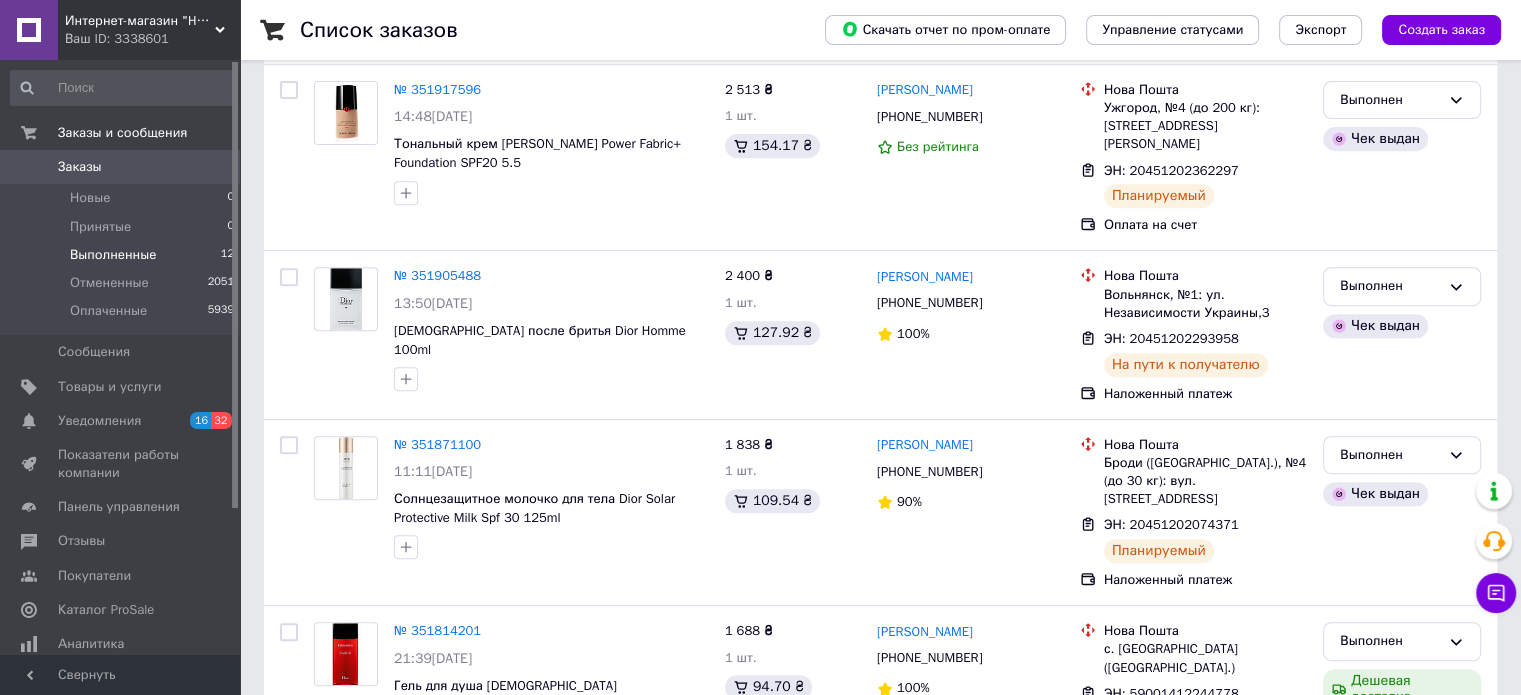 scroll, scrollTop: 1300, scrollLeft: 0, axis: vertical 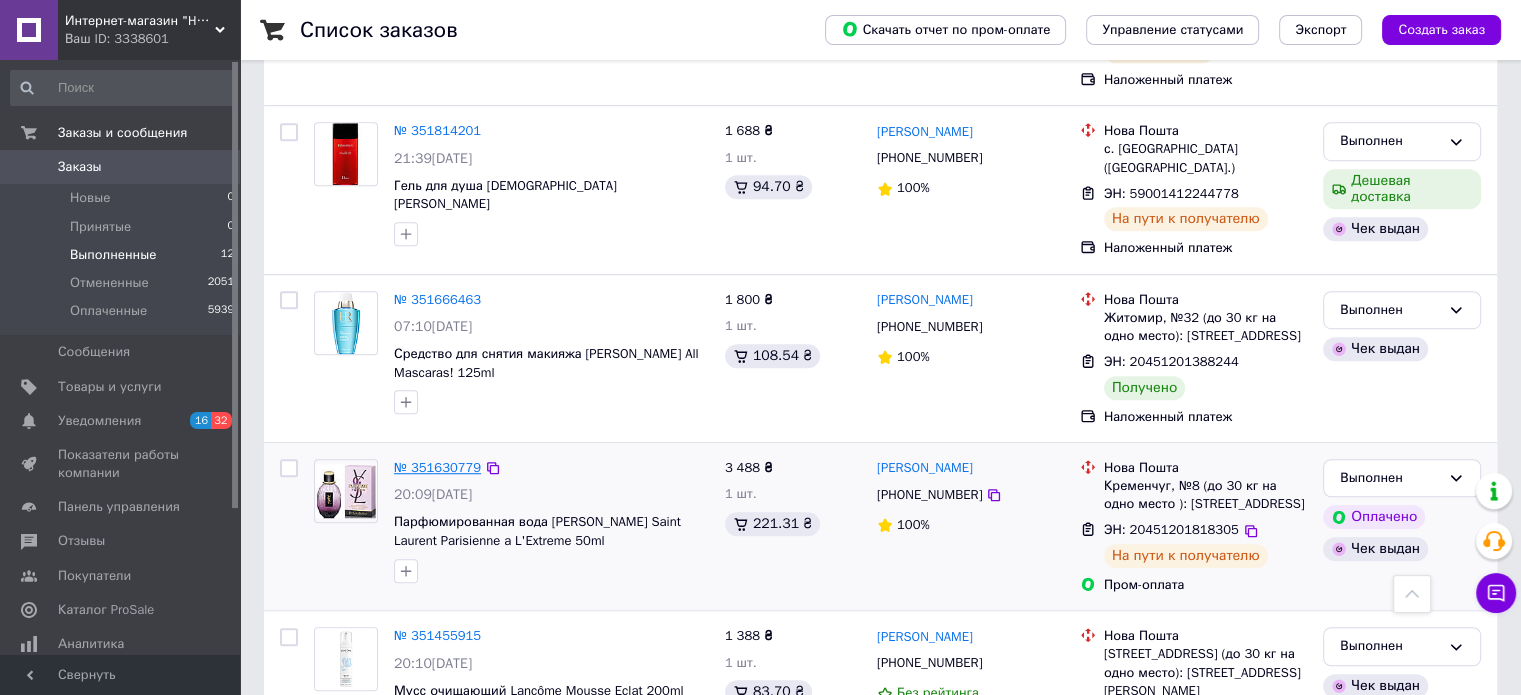 click on "№ 351630779" at bounding box center [437, 467] 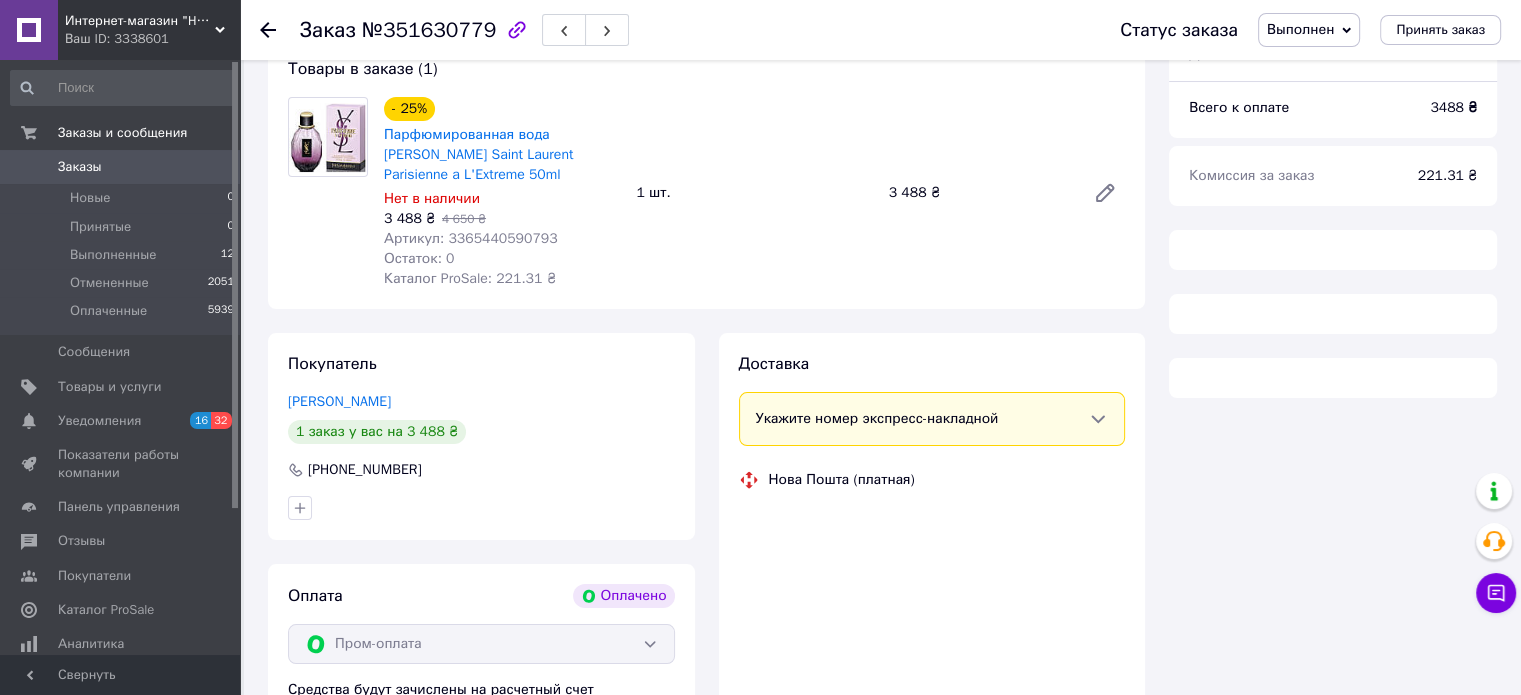 scroll, scrollTop: 200, scrollLeft: 0, axis: vertical 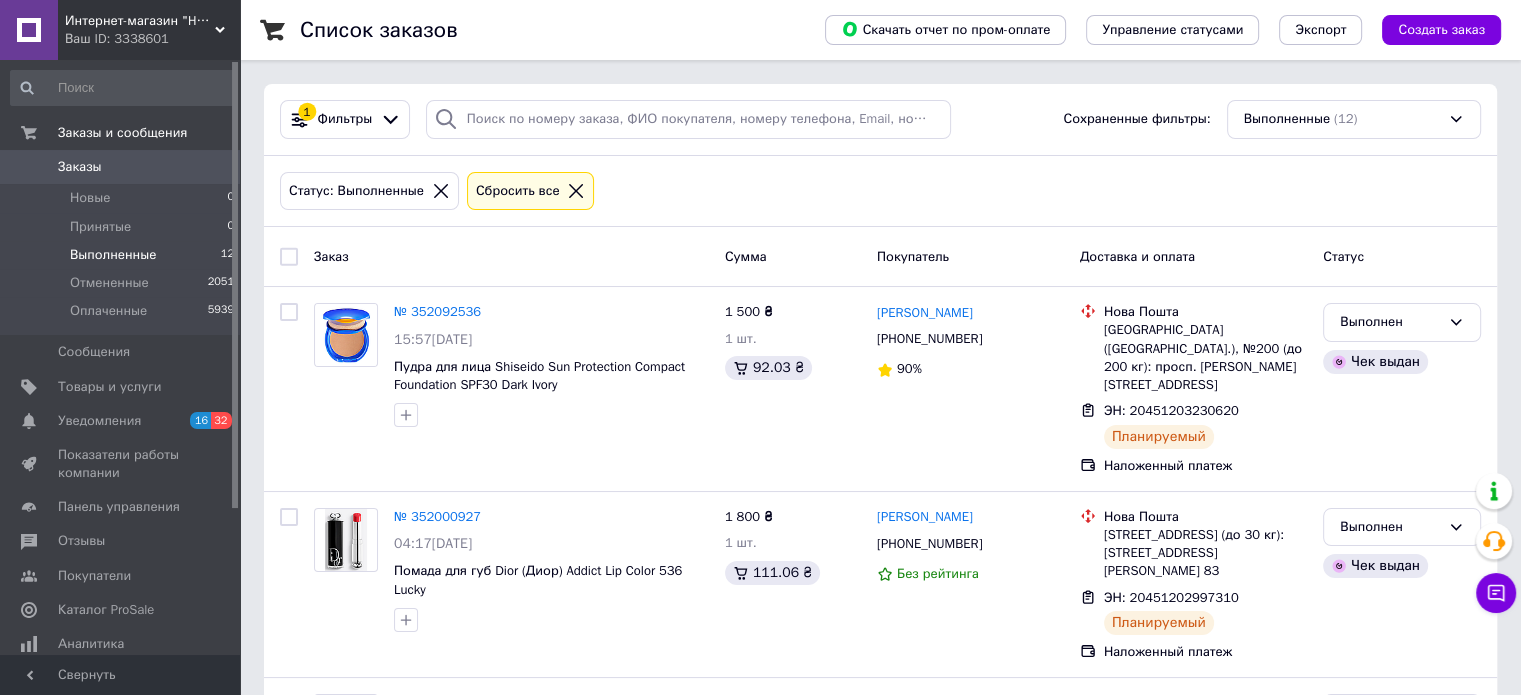 click on "Выполненные" at bounding box center (113, 255) 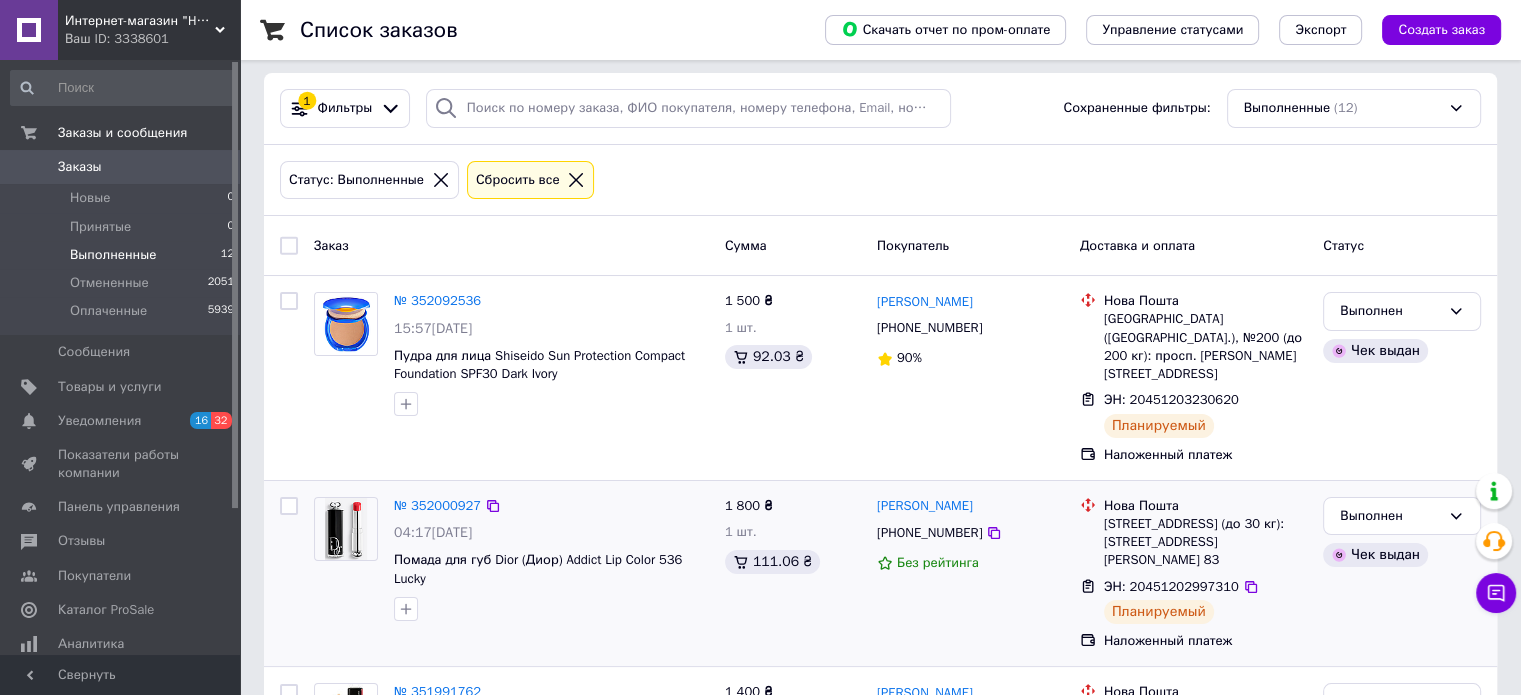 scroll, scrollTop: 0, scrollLeft: 0, axis: both 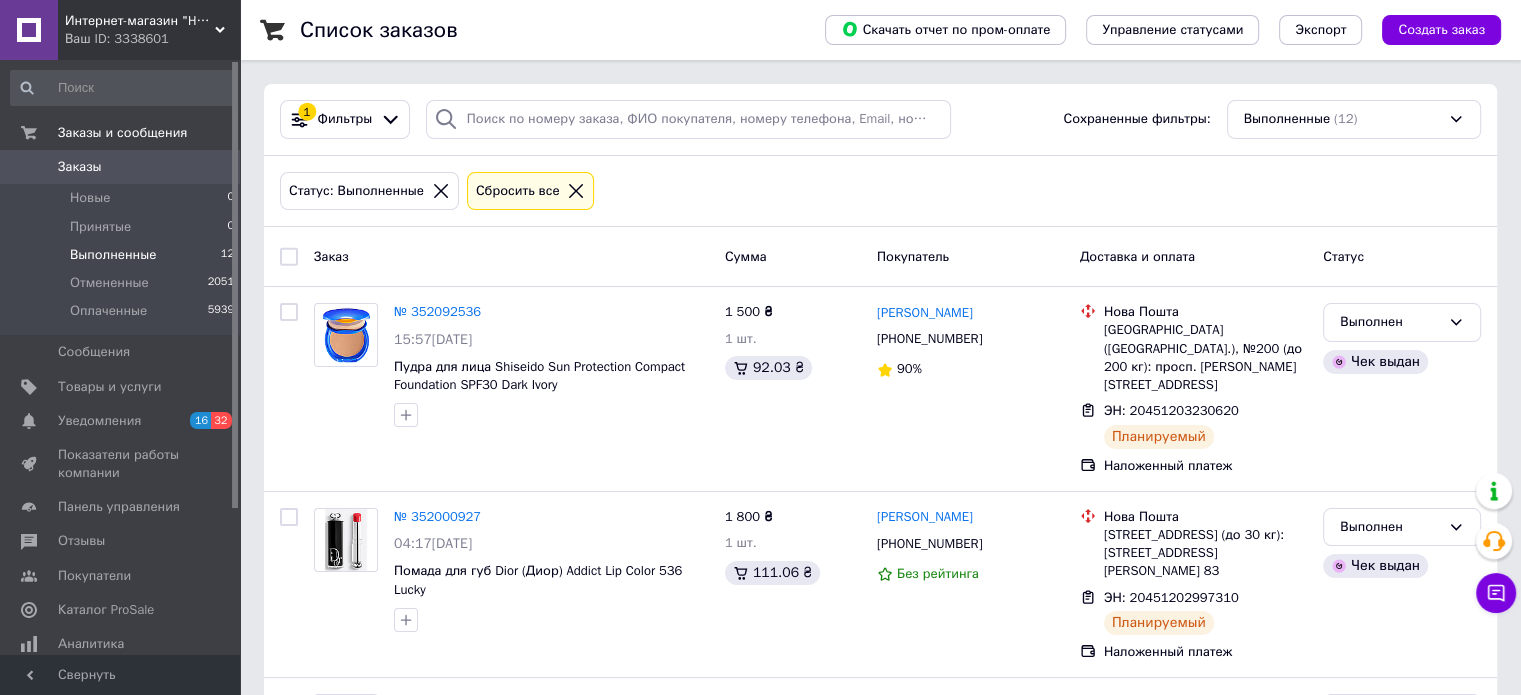 click on "Выполненные" at bounding box center [113, 255] 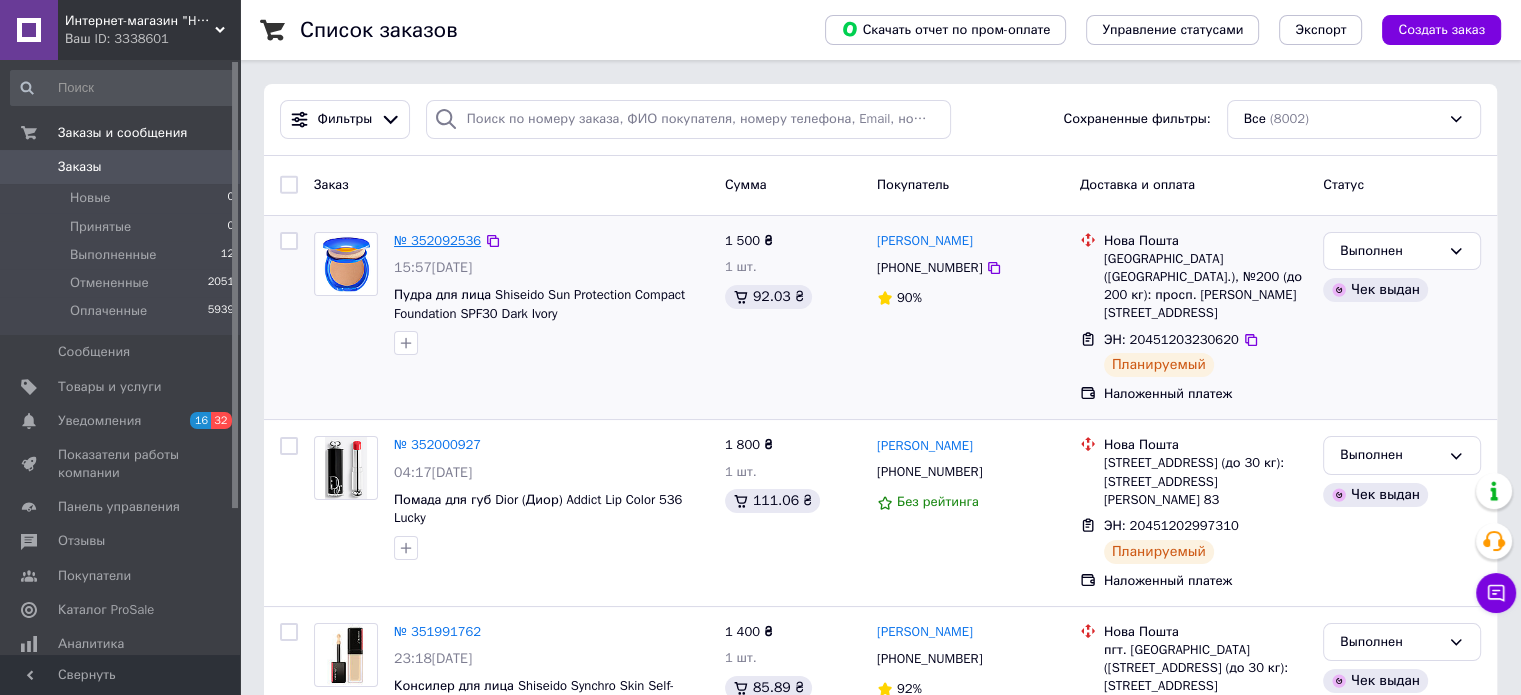click on "№ 352092536" at bounding box center (437, 240) 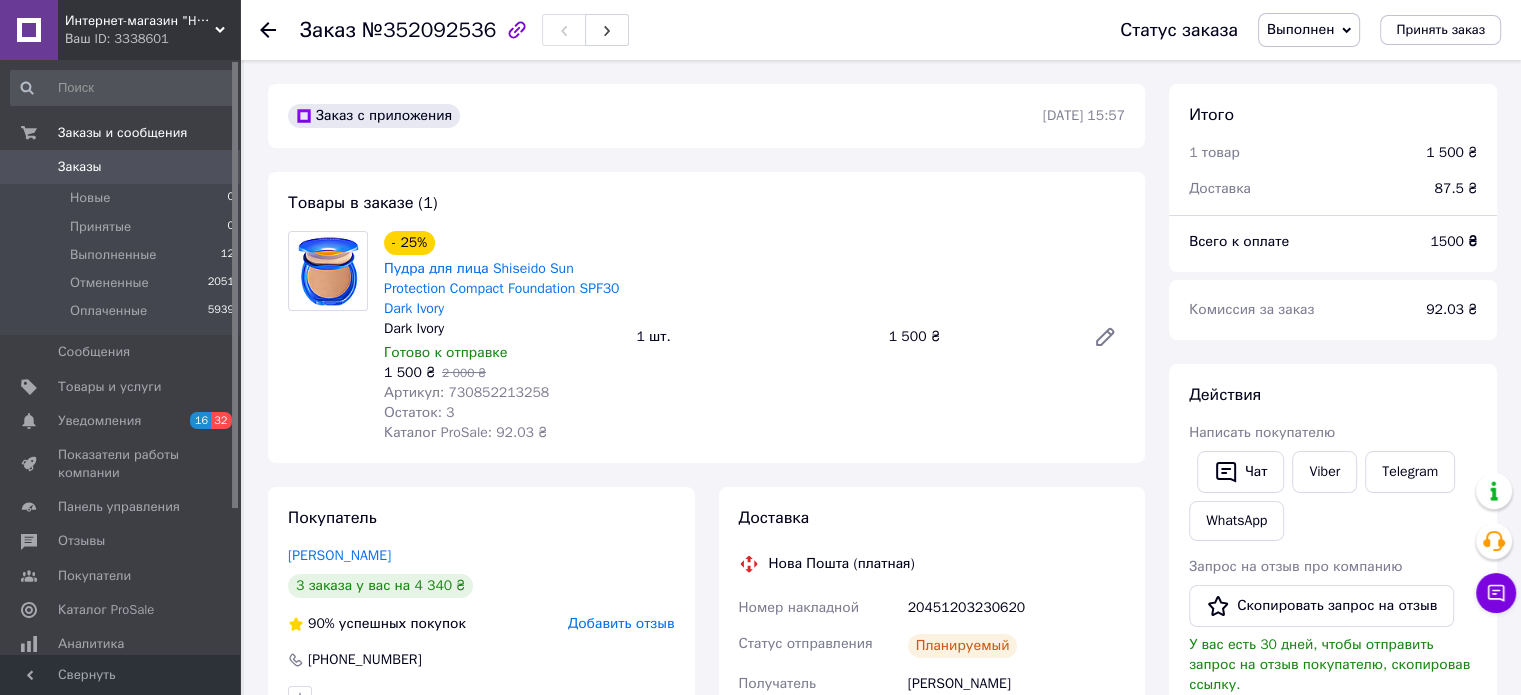 click on "Заказы" at bounding box center (80, 167) 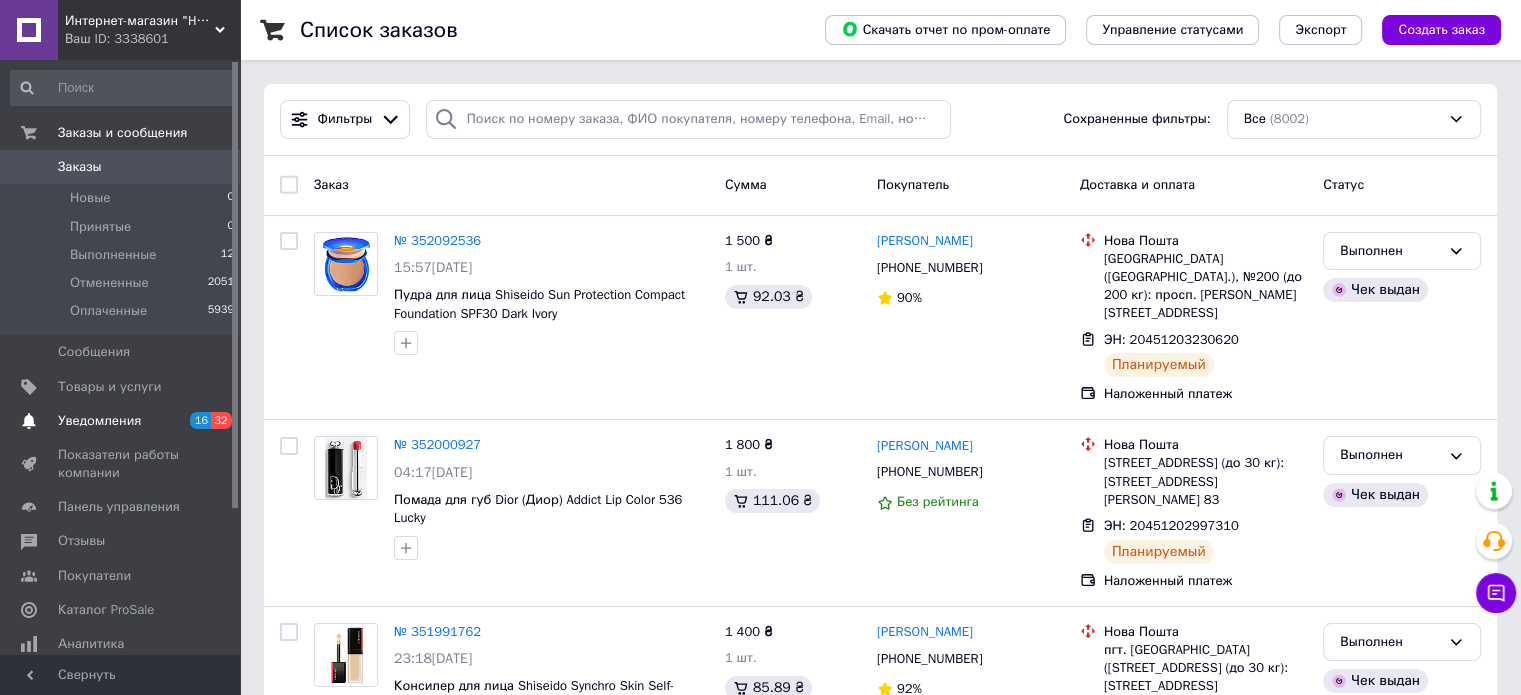 click on "Уведомления" at bounding box center [99, 421] 